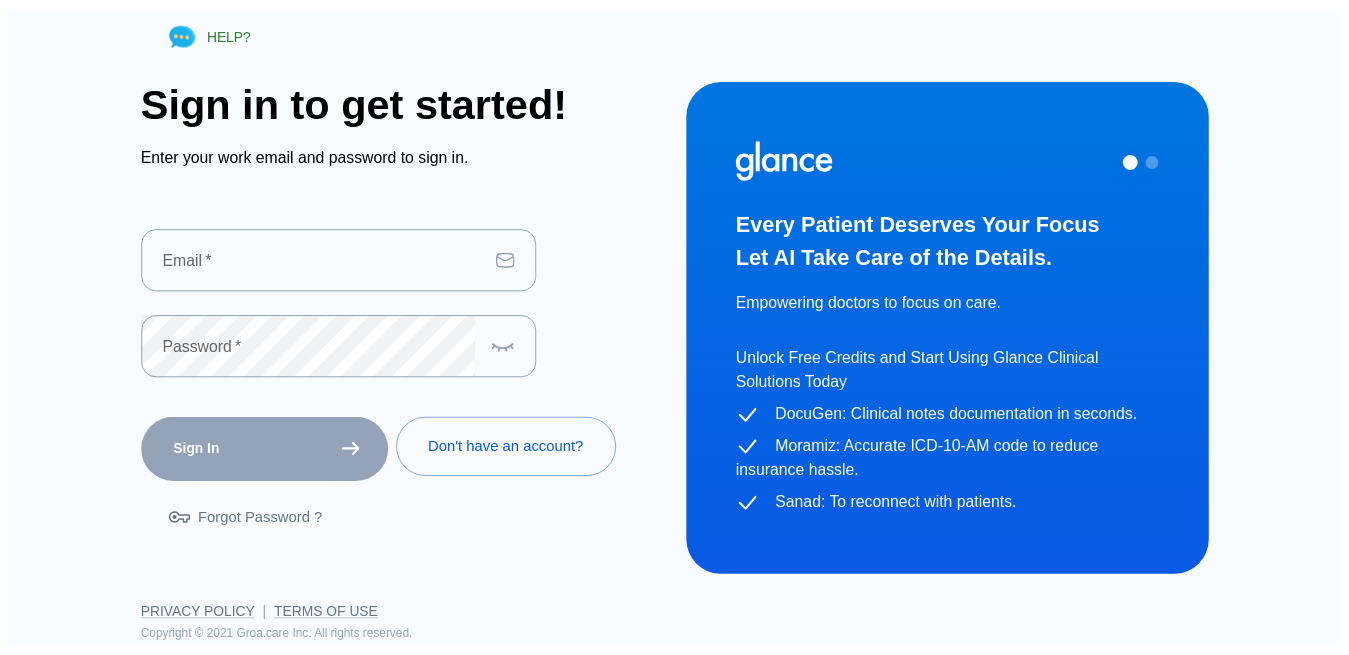 scroll, scrollTop: 0, scrollLeft: 0, axis: both 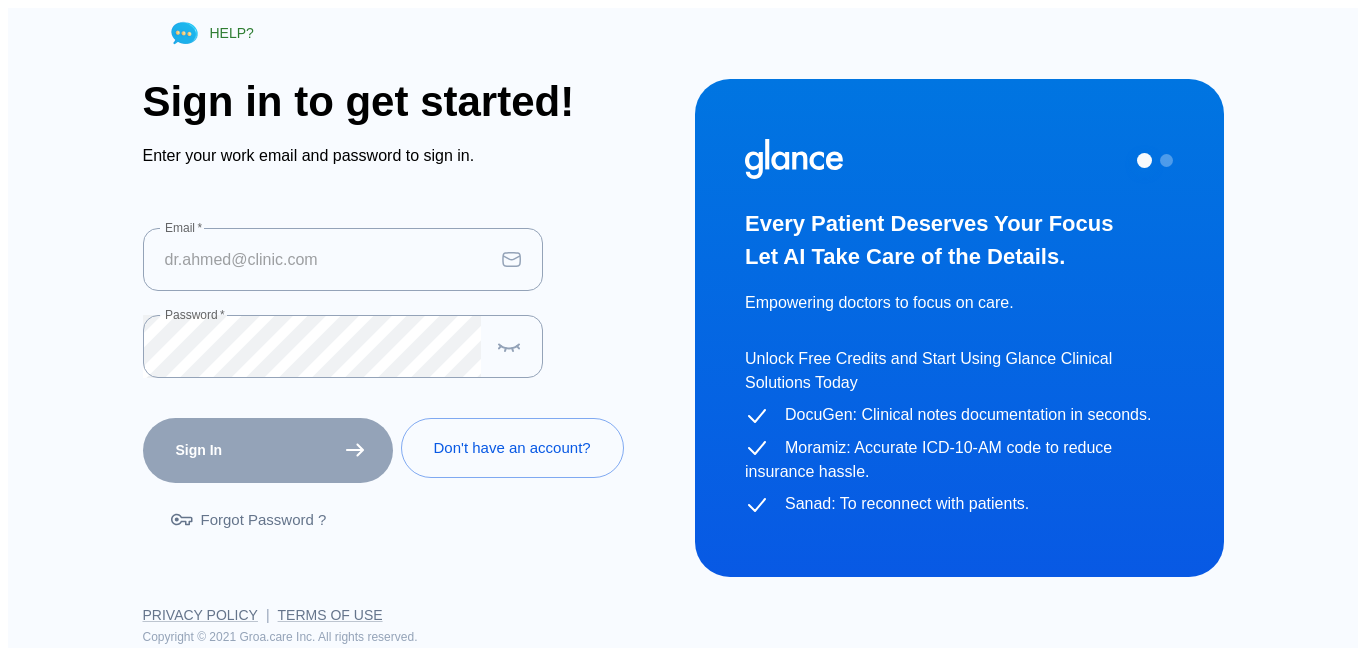 type on "[USERNAME]@[DOMAIN]" 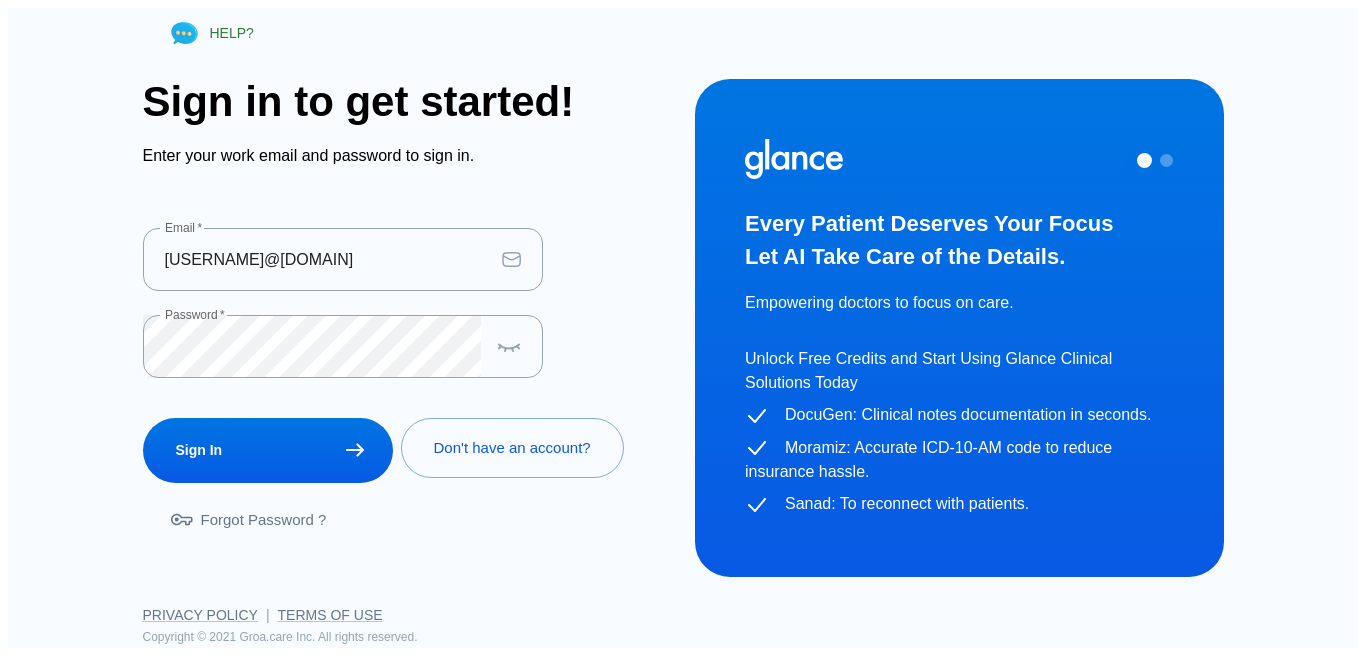 click on "Sign In" at bounding box center (264, 446) 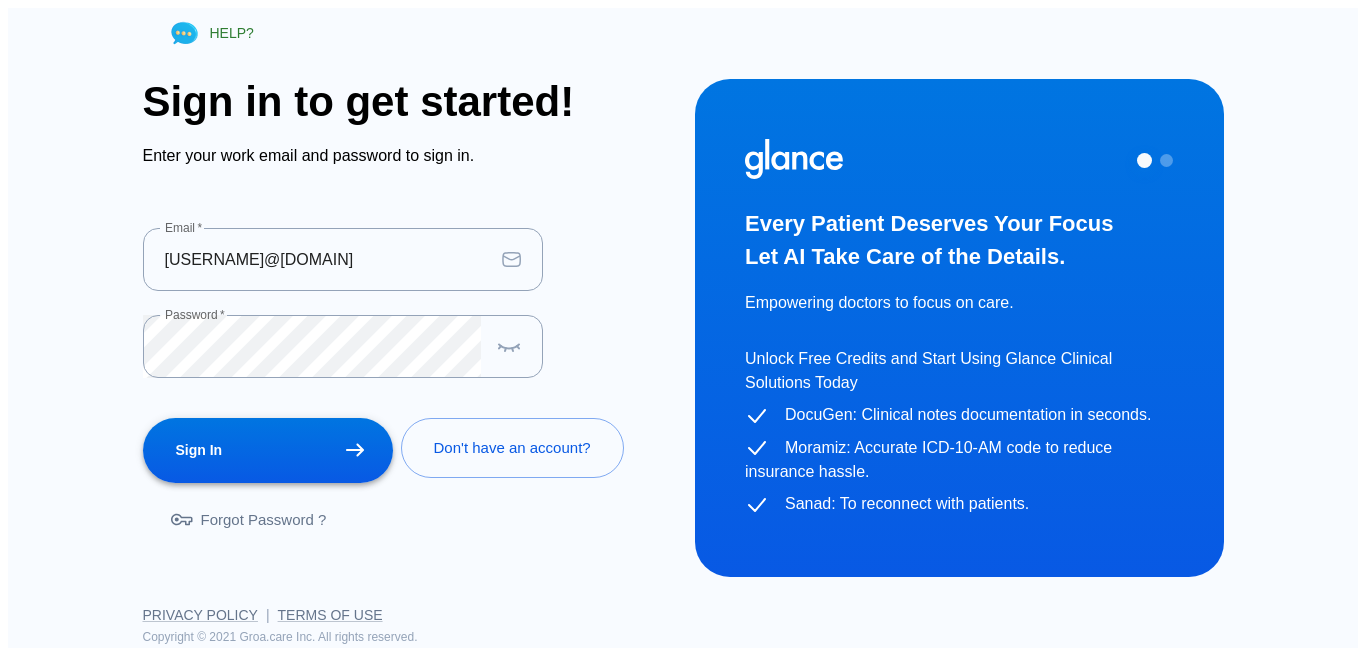click on "Sign In" at bounding box center (268, 450) 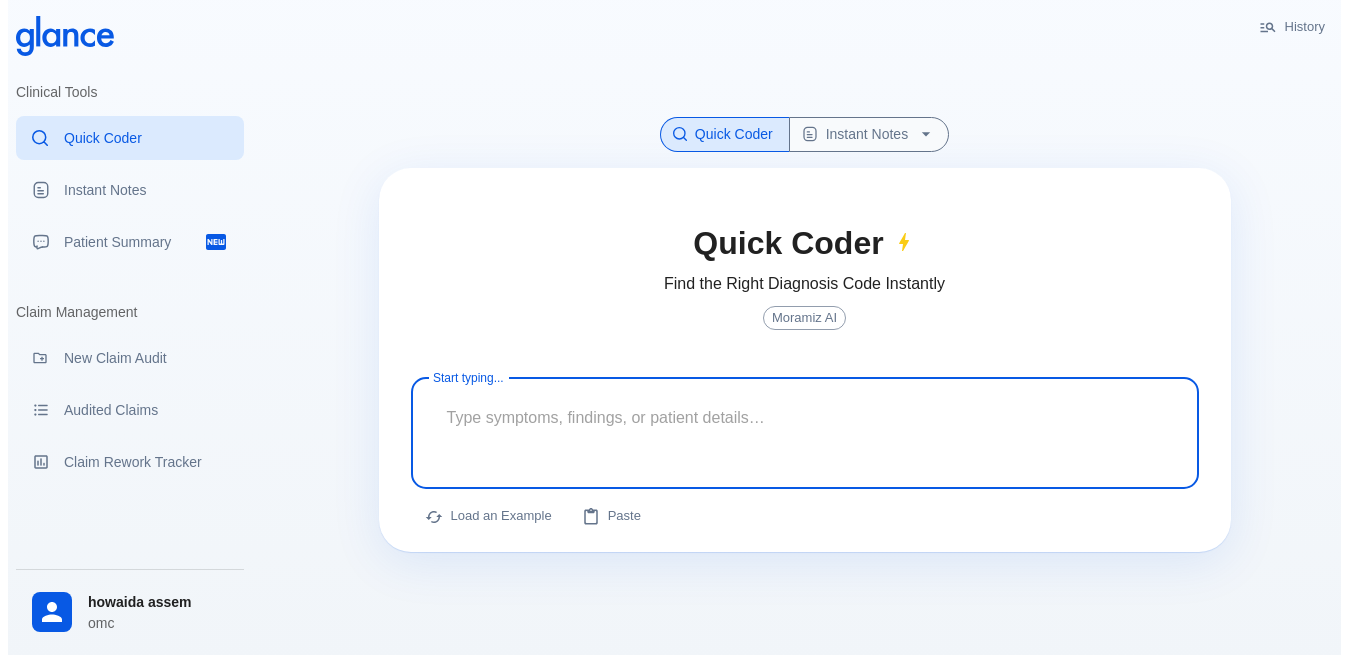 scroll, scrollTop: 48, scrollLeft: 0, axis: vertical 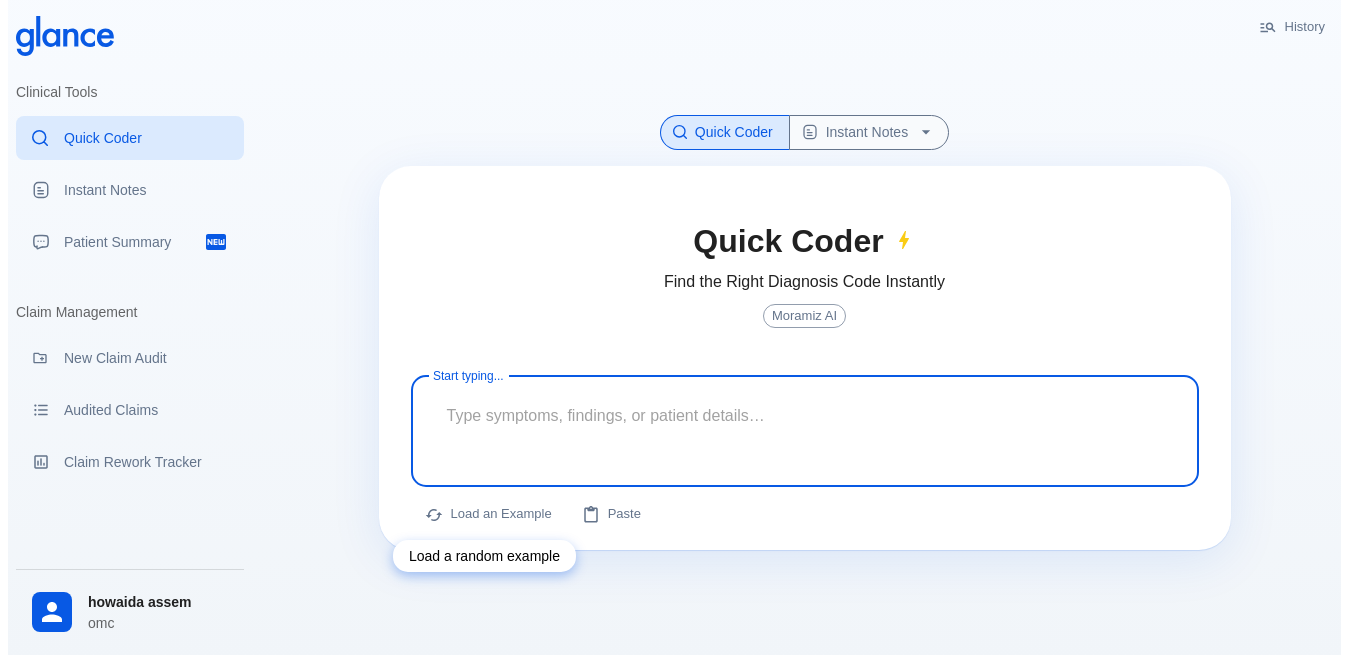 click at bounding box center (434, 515) 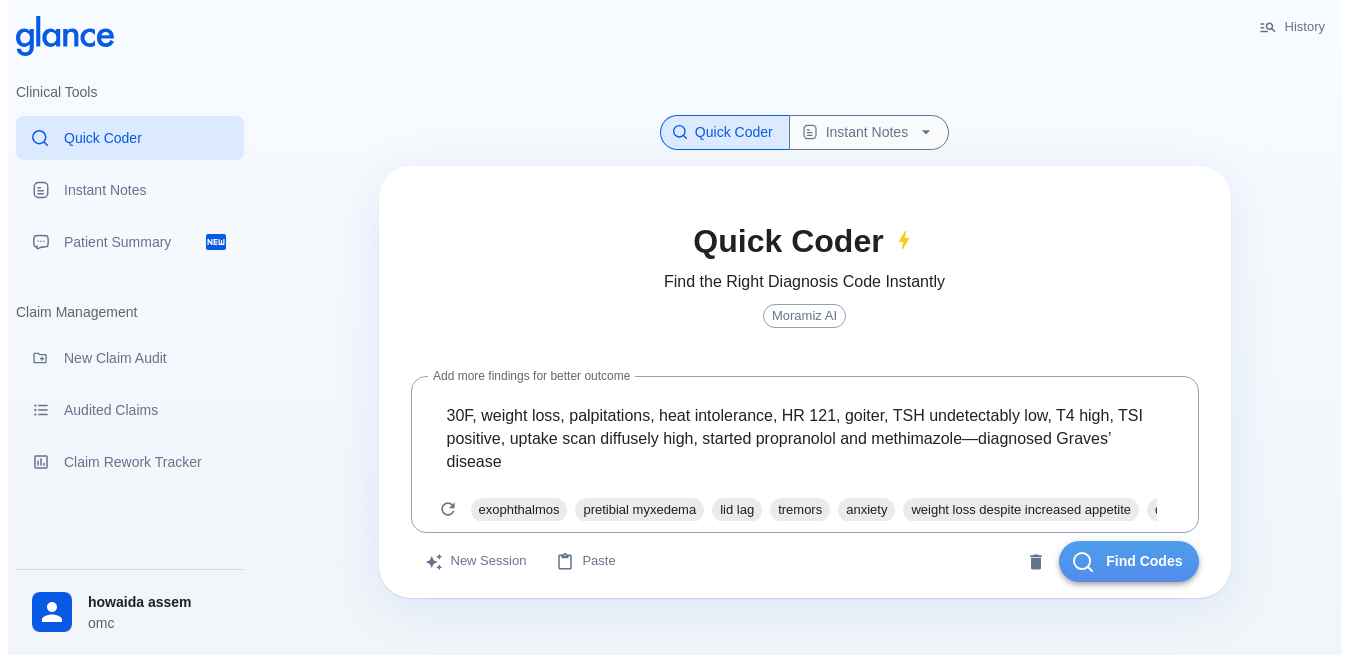 click on "Find Codes" at bounding box center (1129, 561) 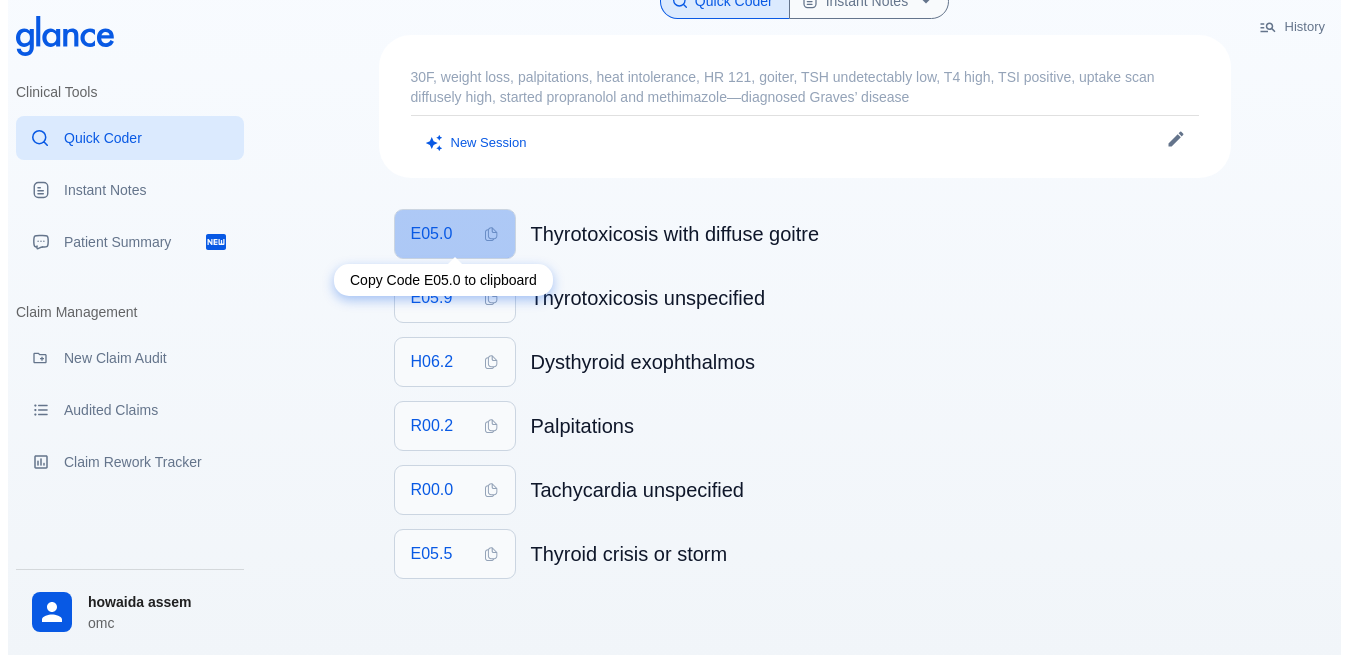 click on "E05.0" at bounding box center (455, 234) 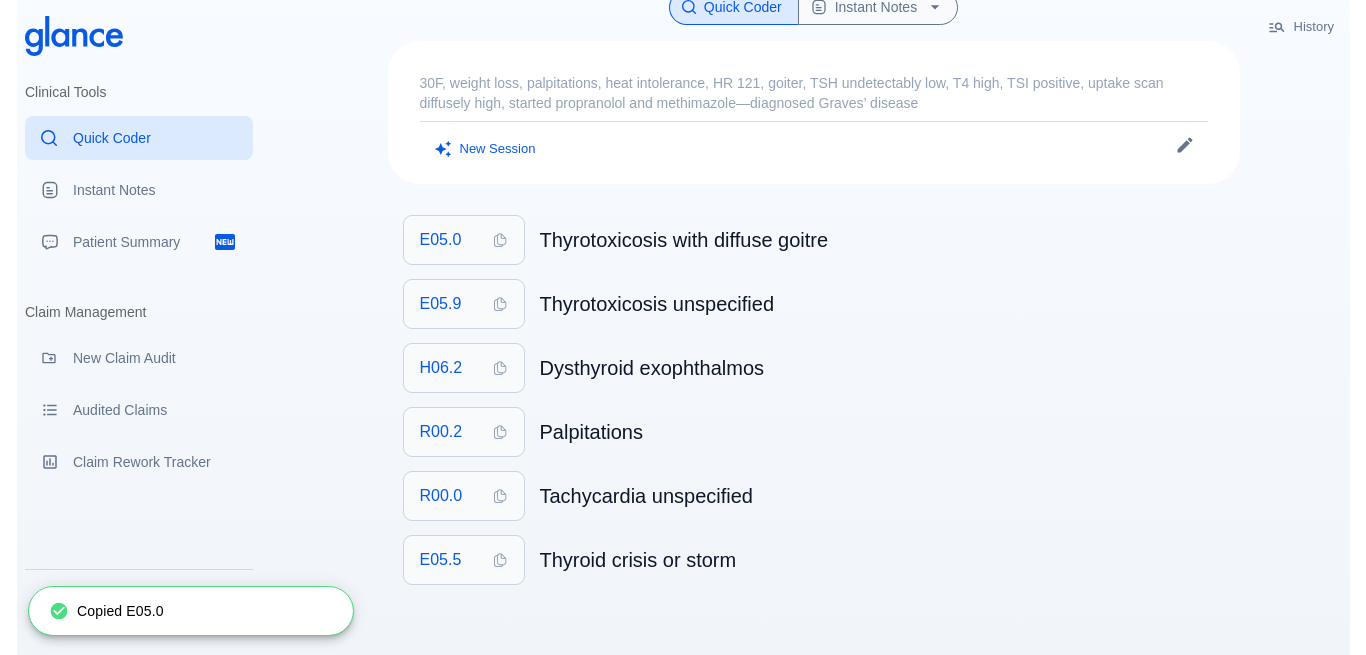scroll, scrollTop: 0, scrollLeft: 0, axis: both 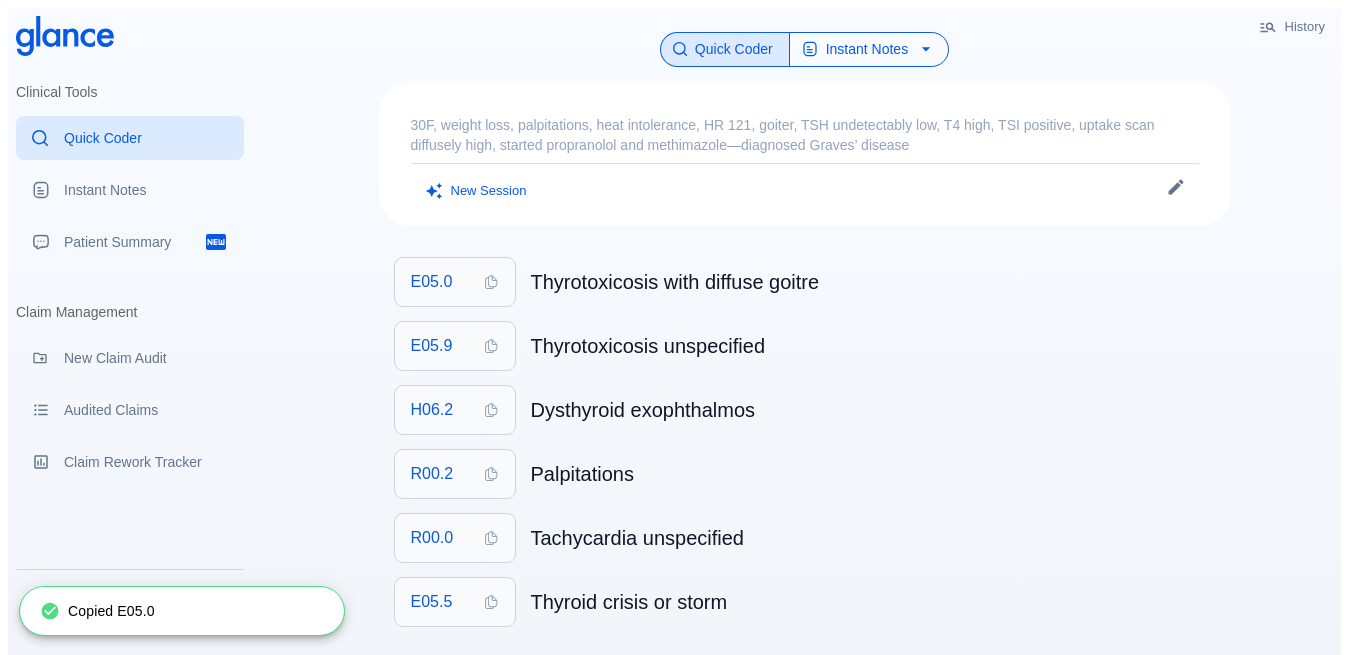 click on "Instant Notes" at bounding box center [869, 49] 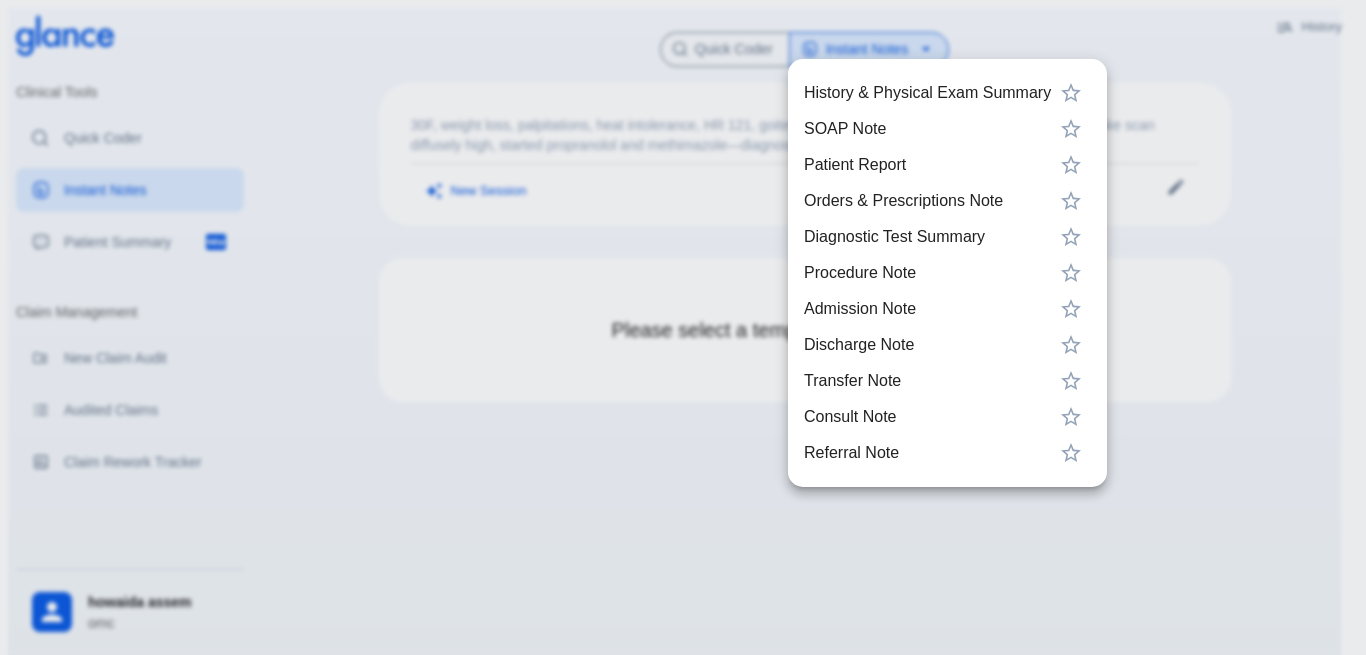 click at bounding box center (683, 327) 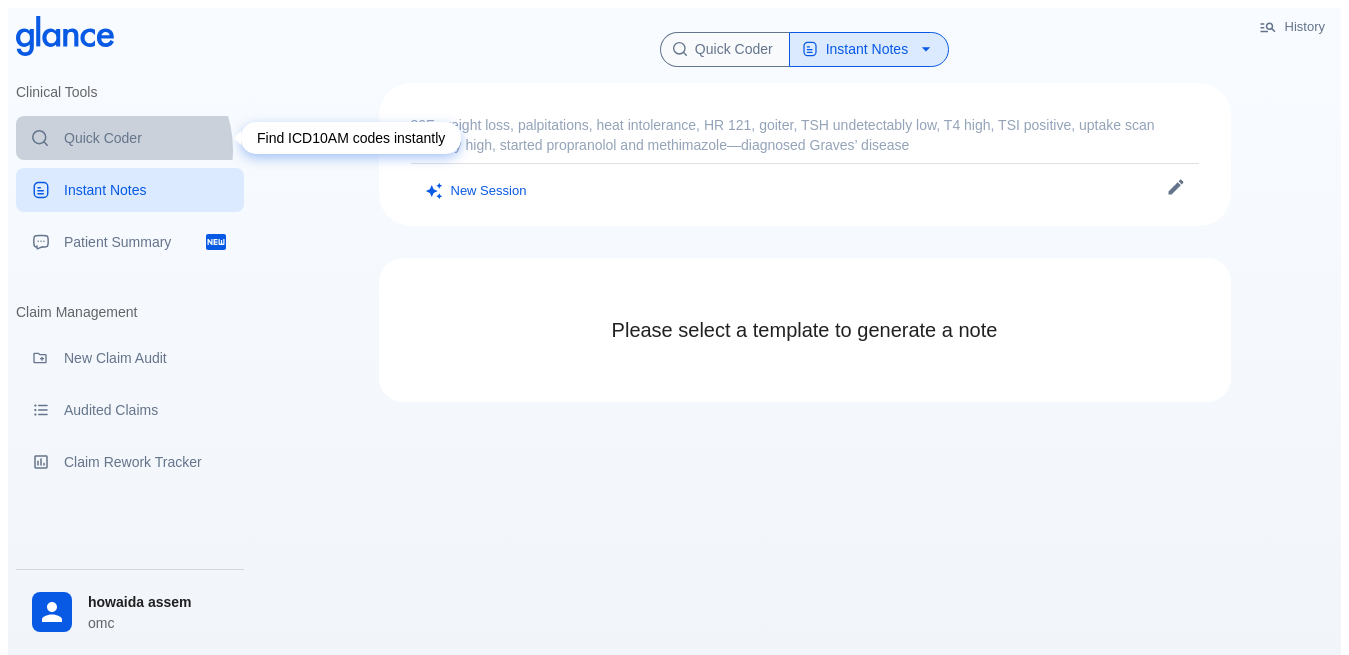 click on "Quick Coder" at bounding box center [130, 138] 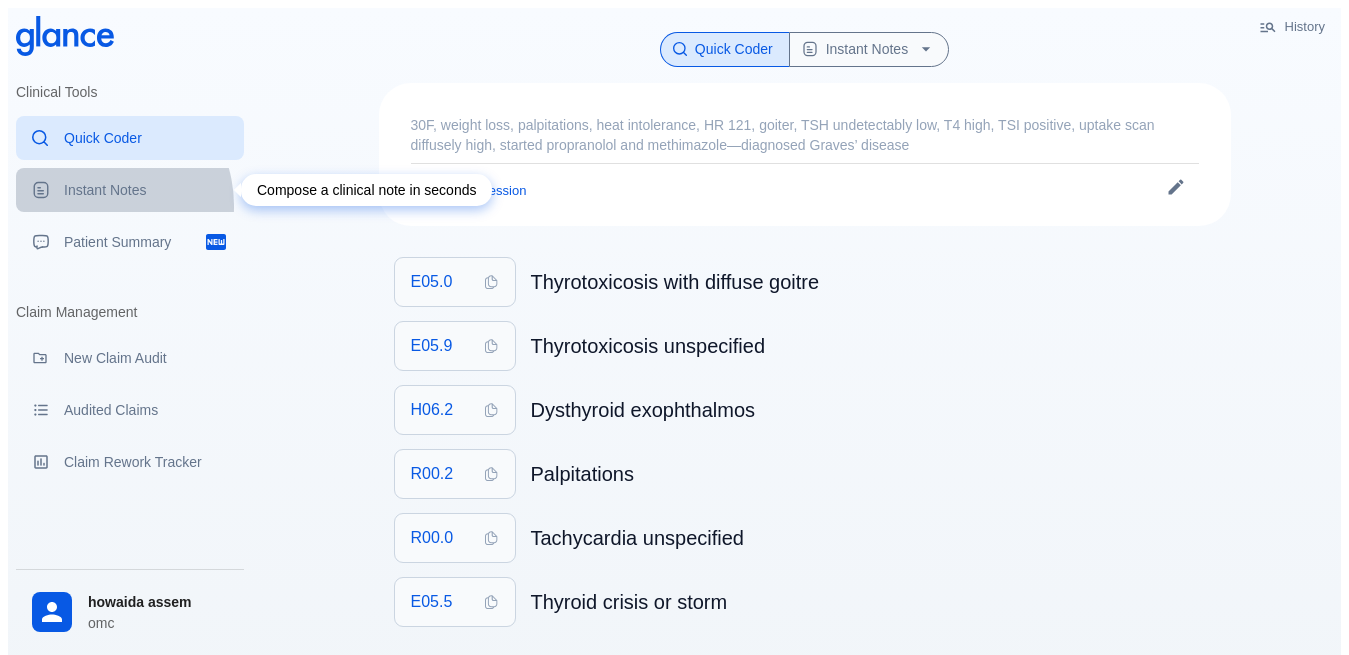 click on "Instant Notes" at bounding box center [130, 190] 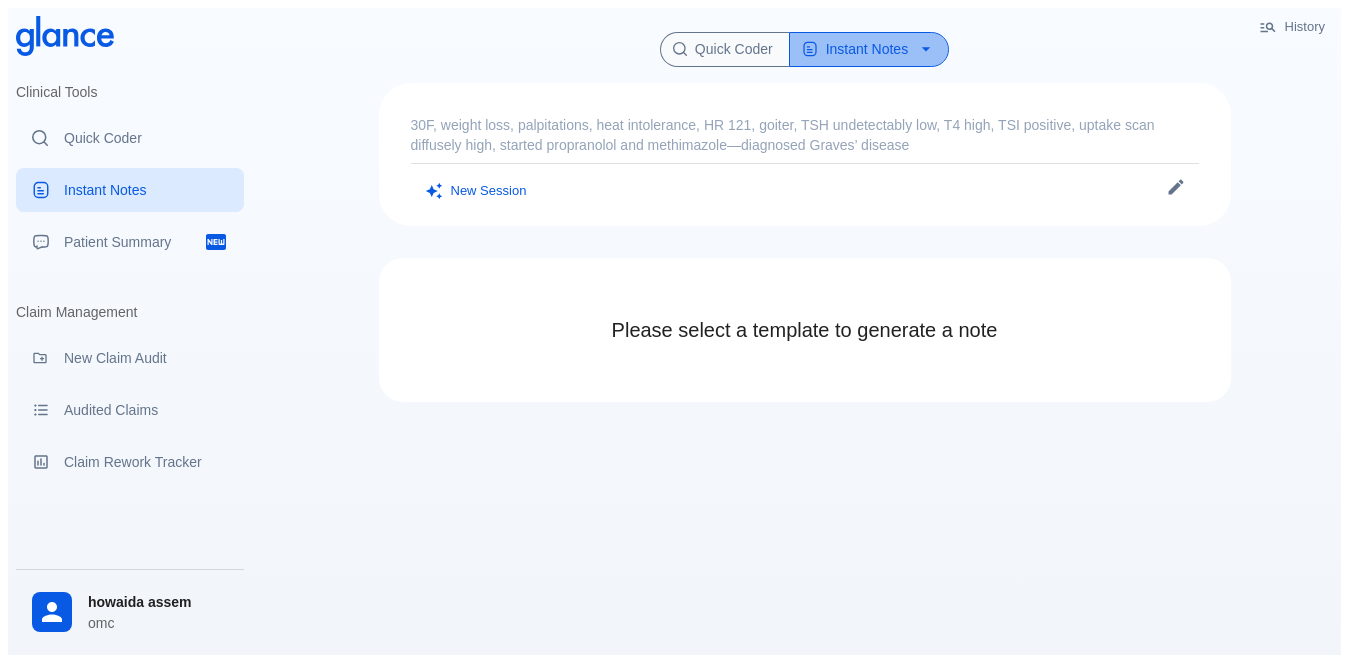 click on "Instant Notes" at bounding box center (869, 49) 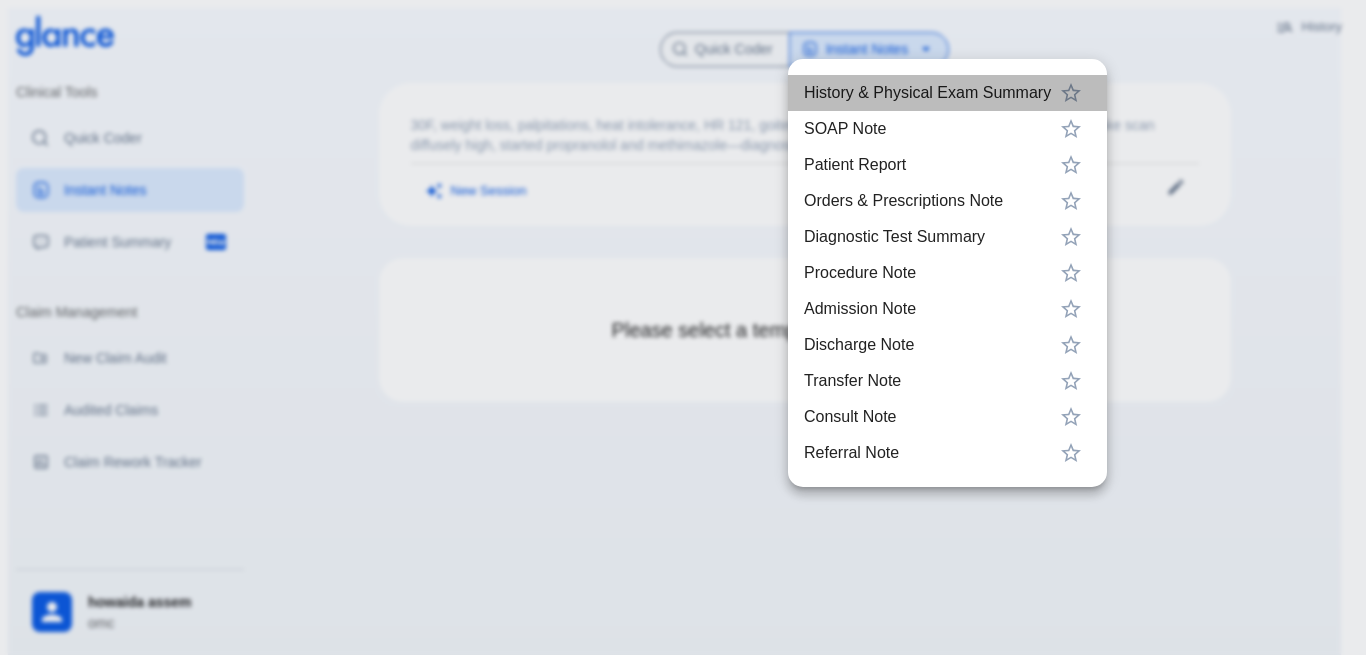 click on "History & Physical Exam Summary" at bounding box center [927, 93] 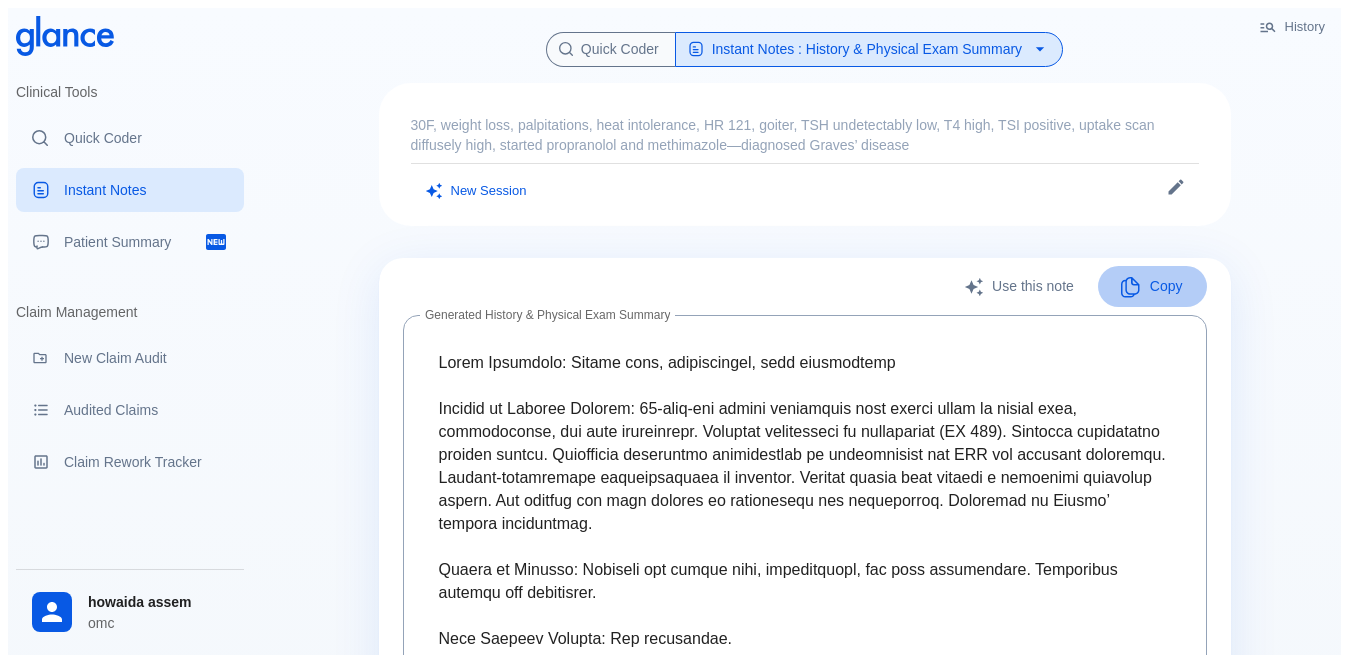 click on "Copy" at bounding box center (1152, 286) 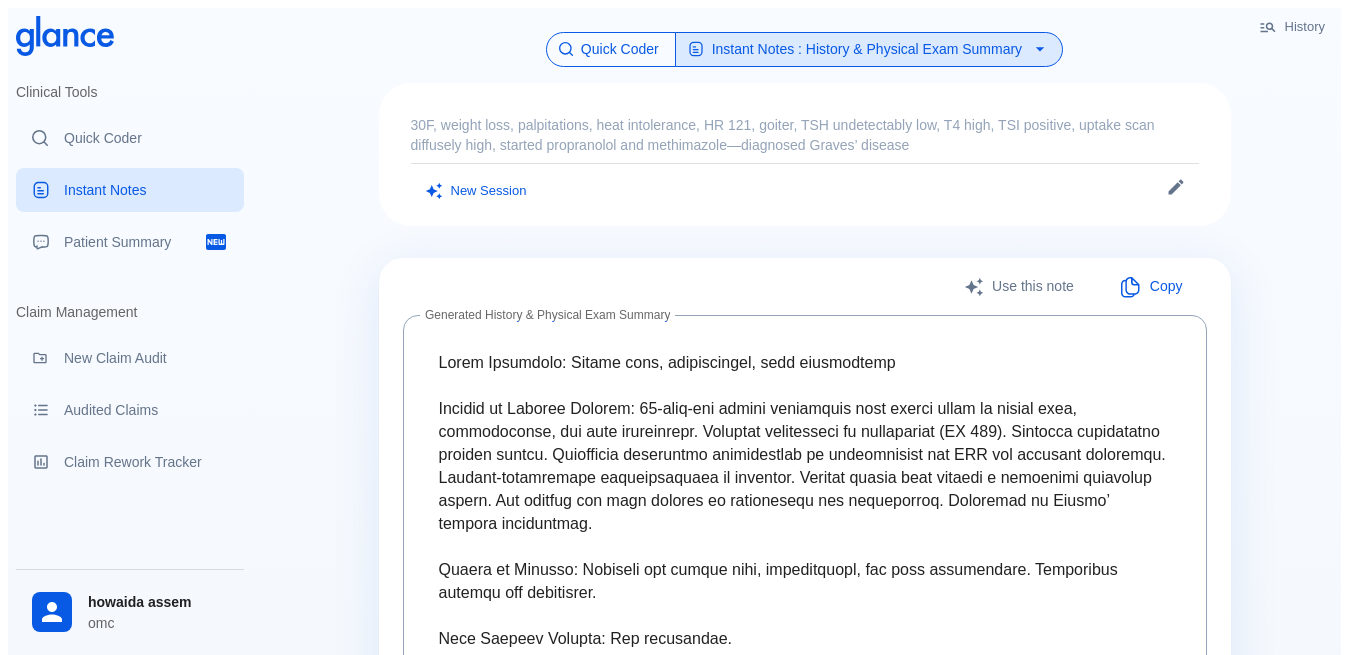 click on "Quick Coder" at bounding box center (611, 49) 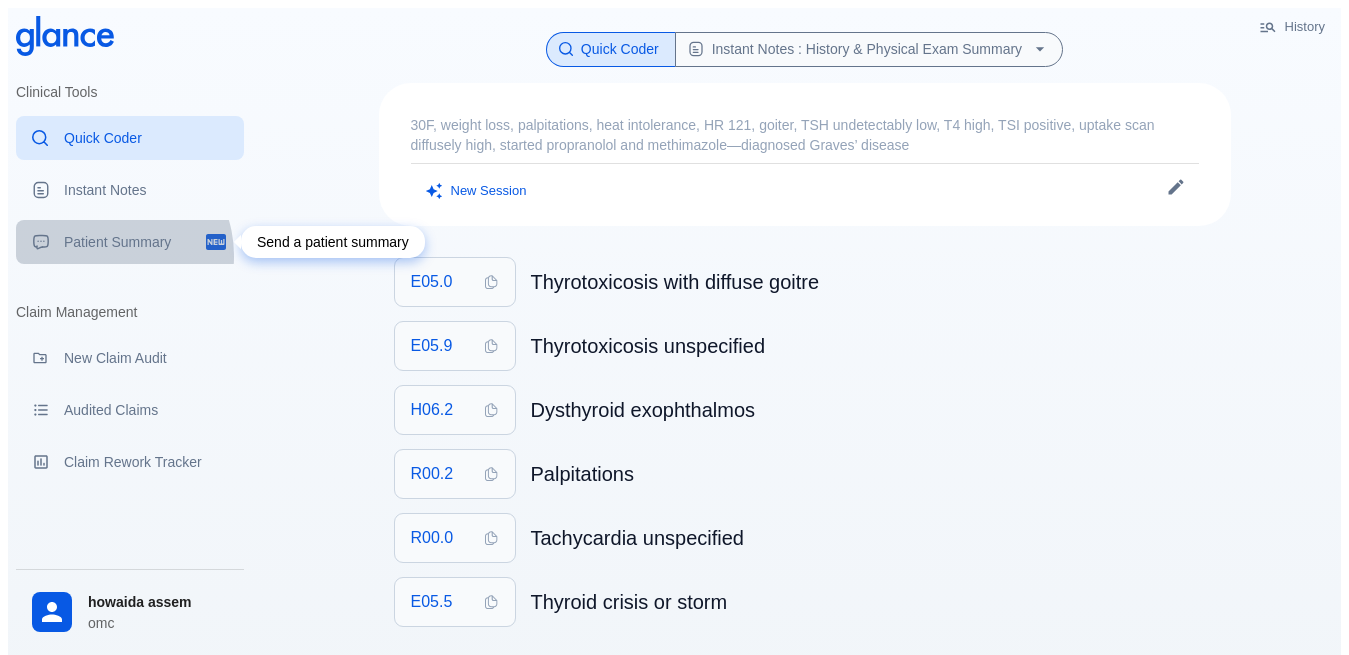 click on "Patient Summary" at bounding box center (130, 242) 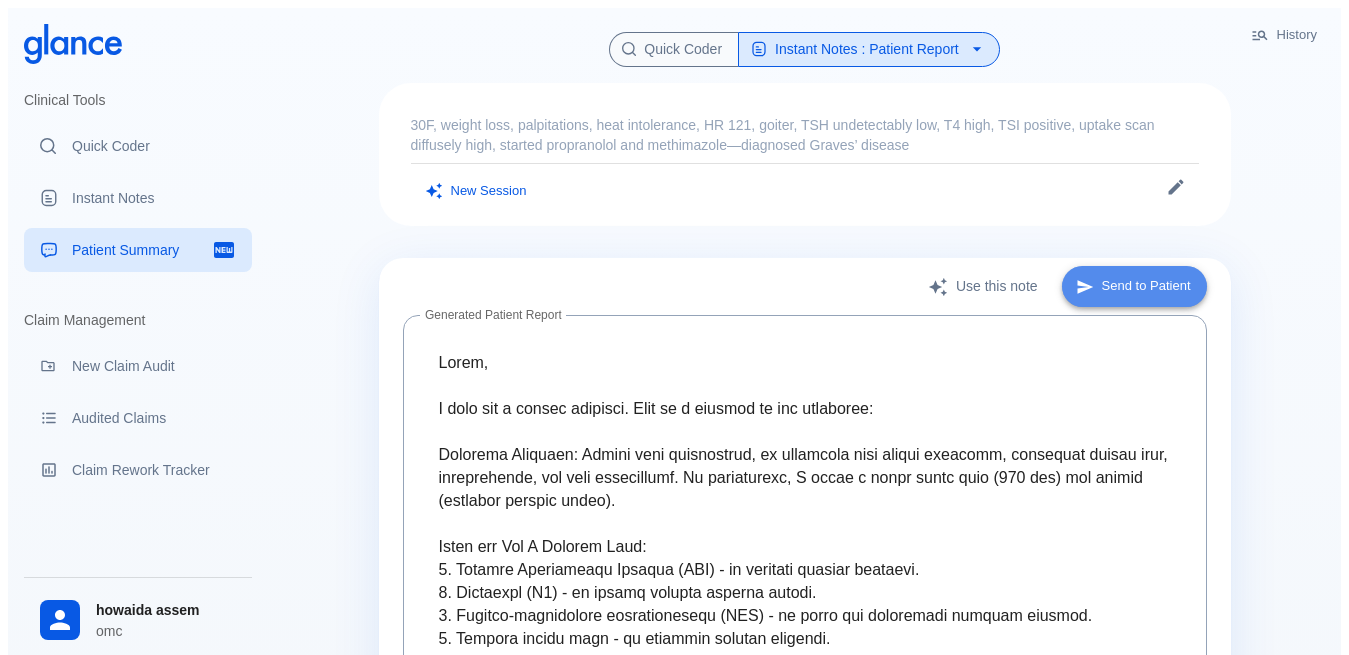 click on "Send to Patient" at bounding box center [1134, 286] 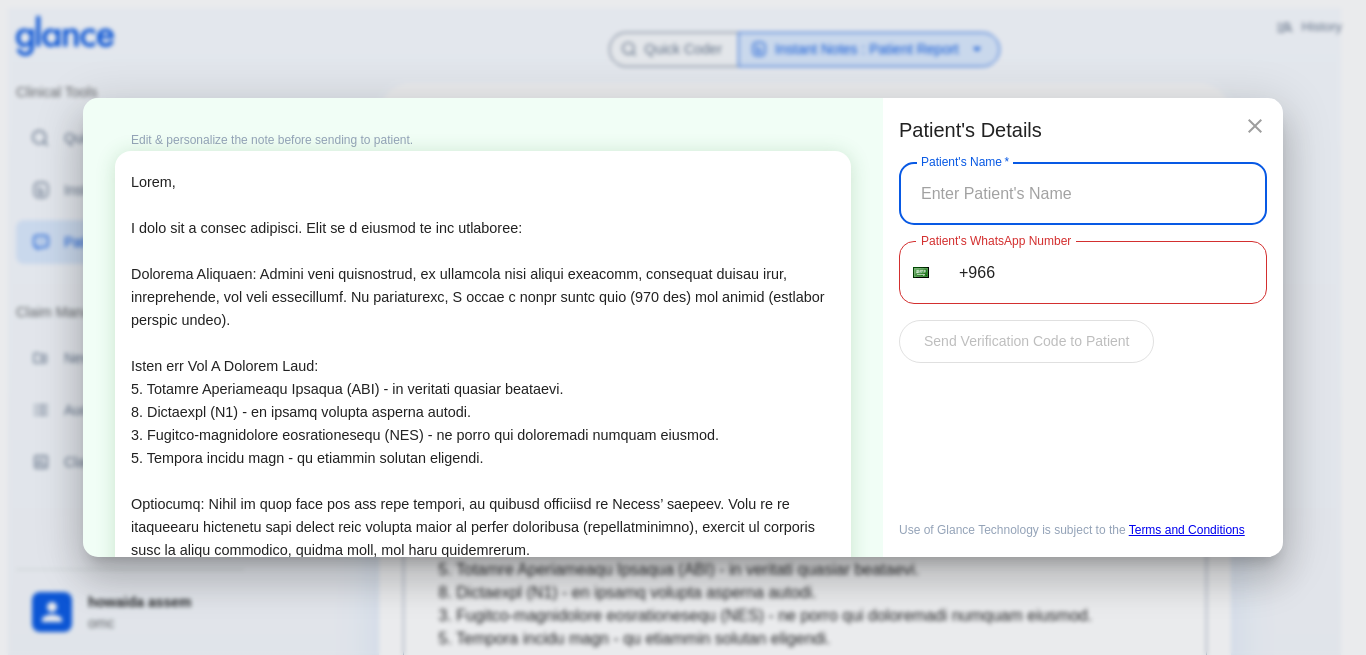 click on "+966" at bounding box center (1102, 272) 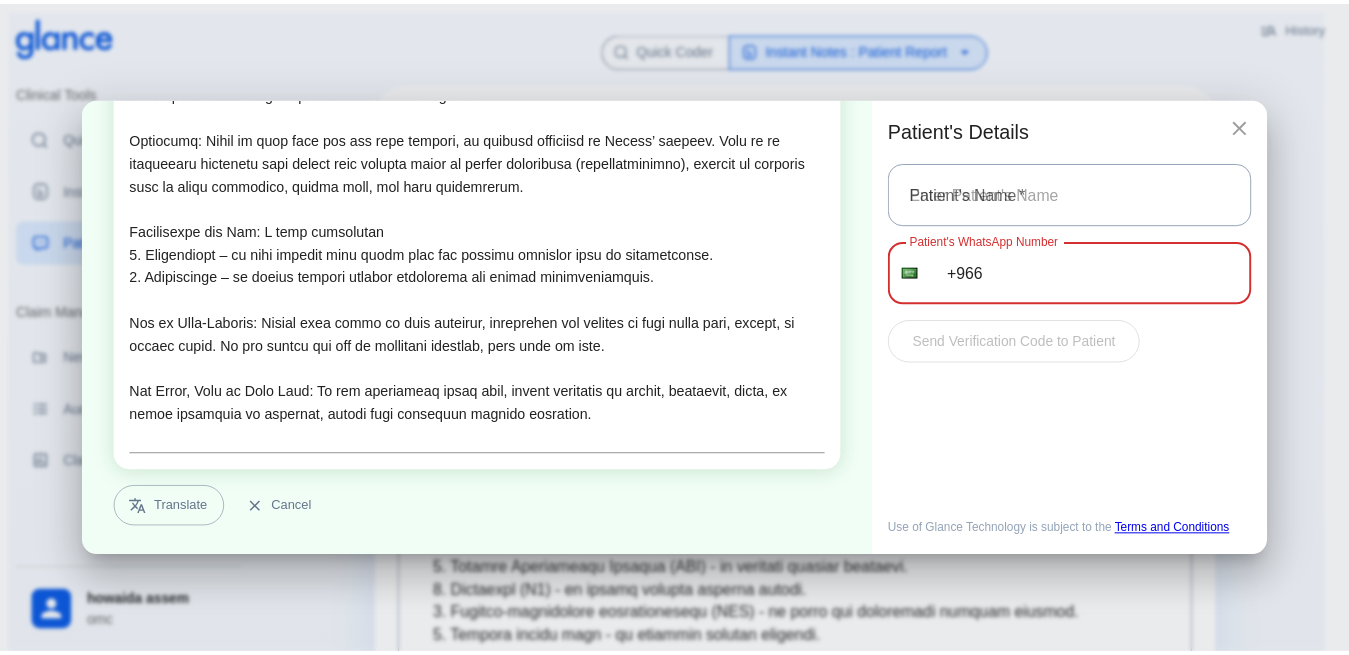 scroll, scrollTop: 367, scrollLeft: 0, axis: vertical 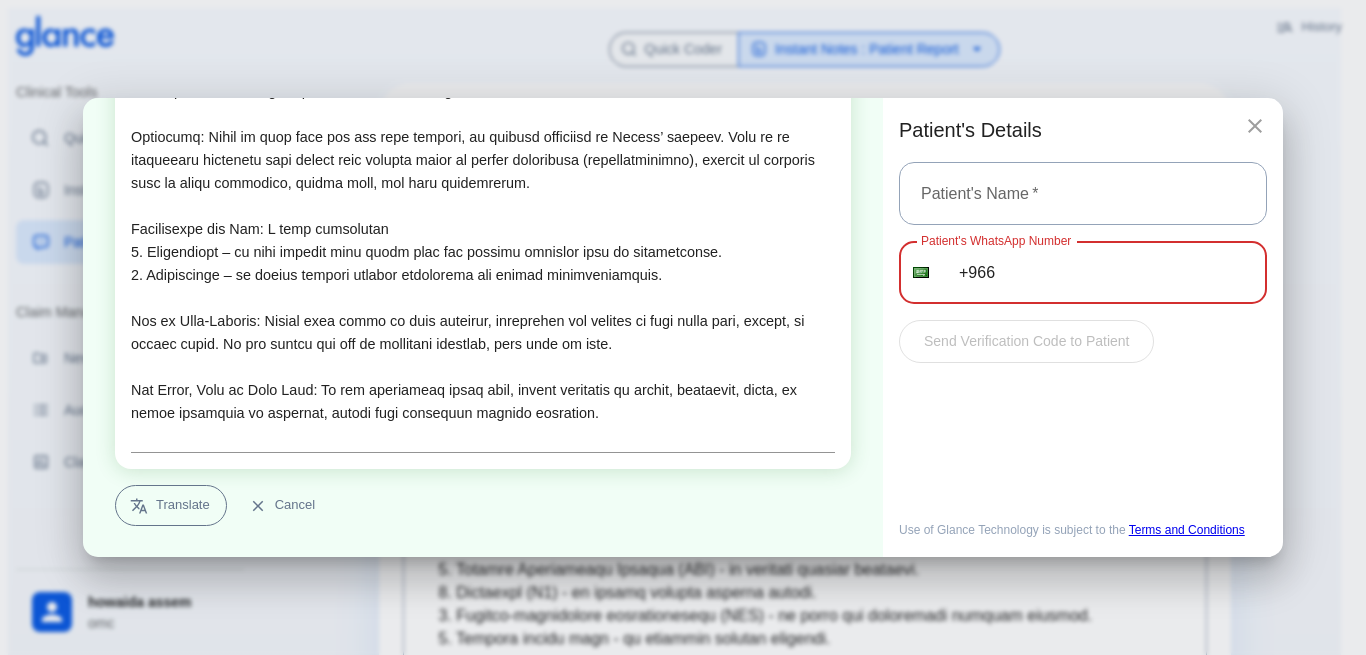 click on "Translate" at bounding box center [171, 505] 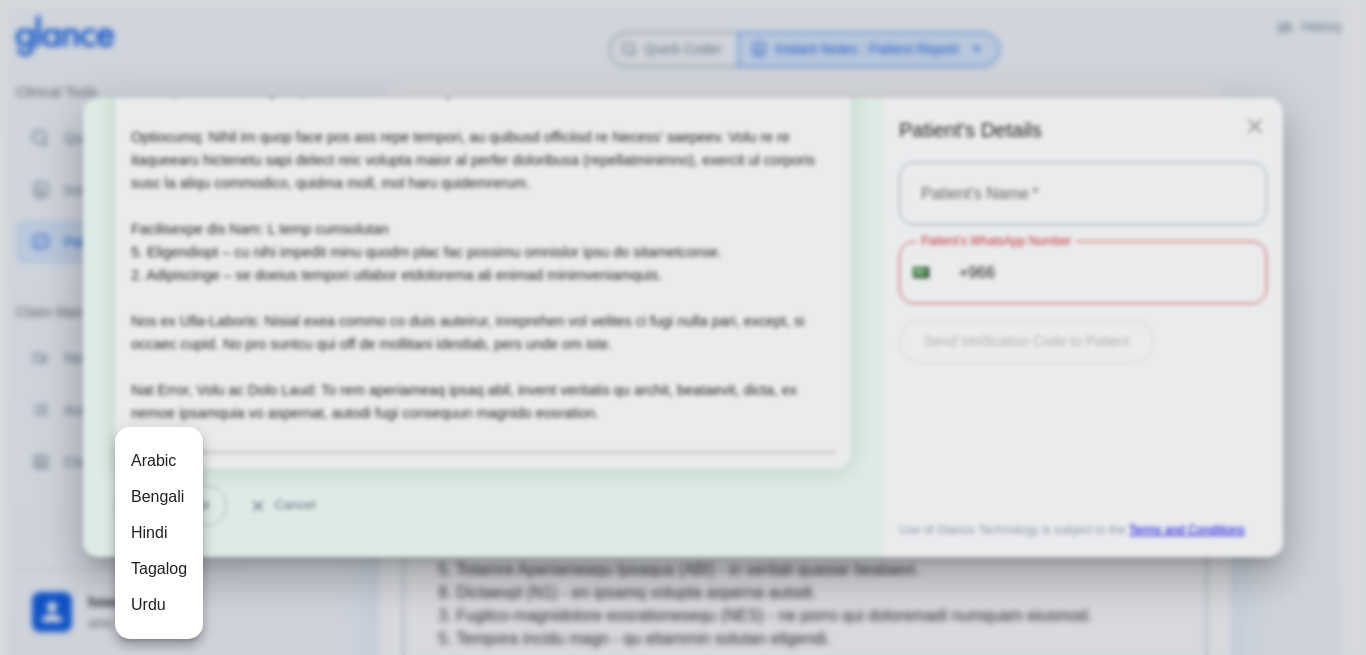 click at bounding box center (683, 327) 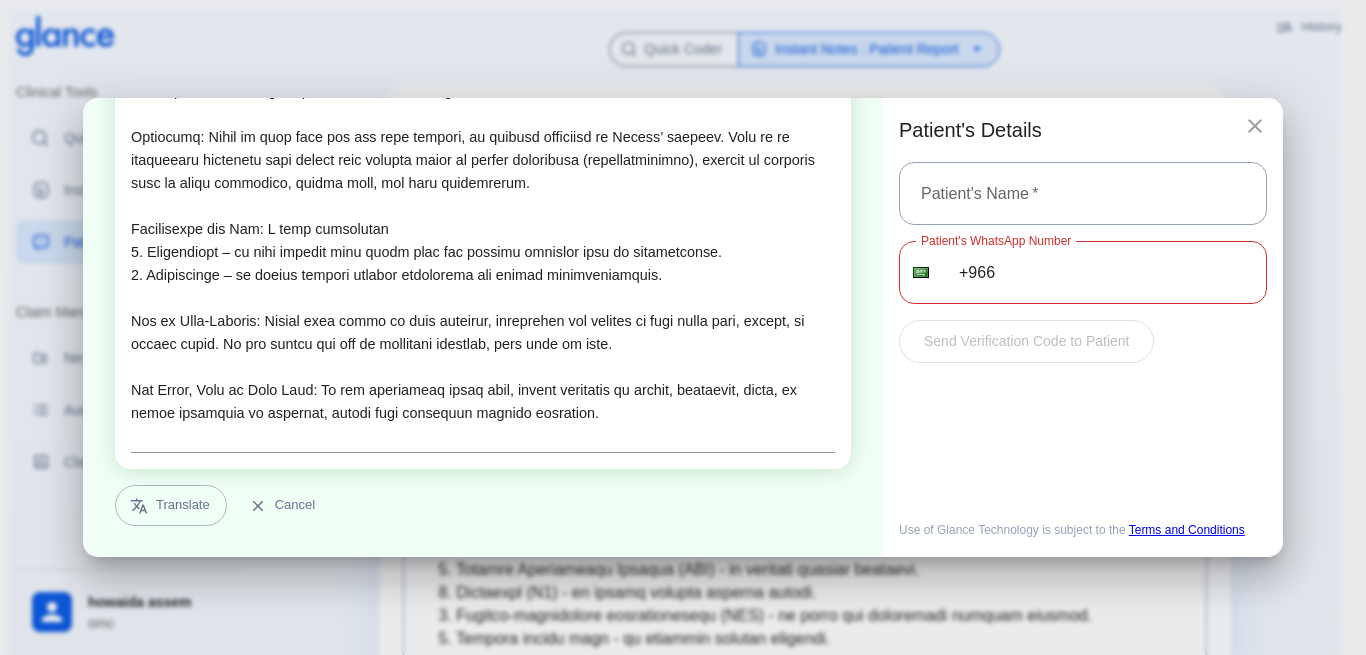 click at bounding box center [1255, 126] 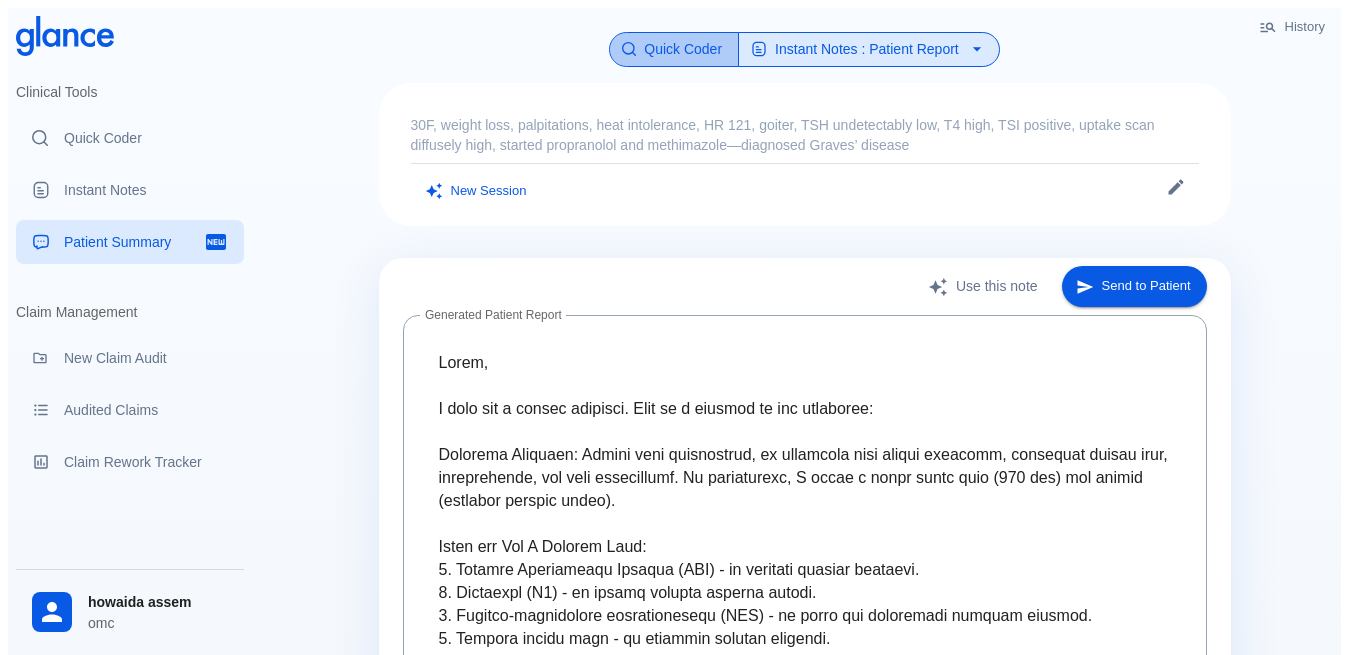 click on "Quick Coder" at bounding box center (674, 49) 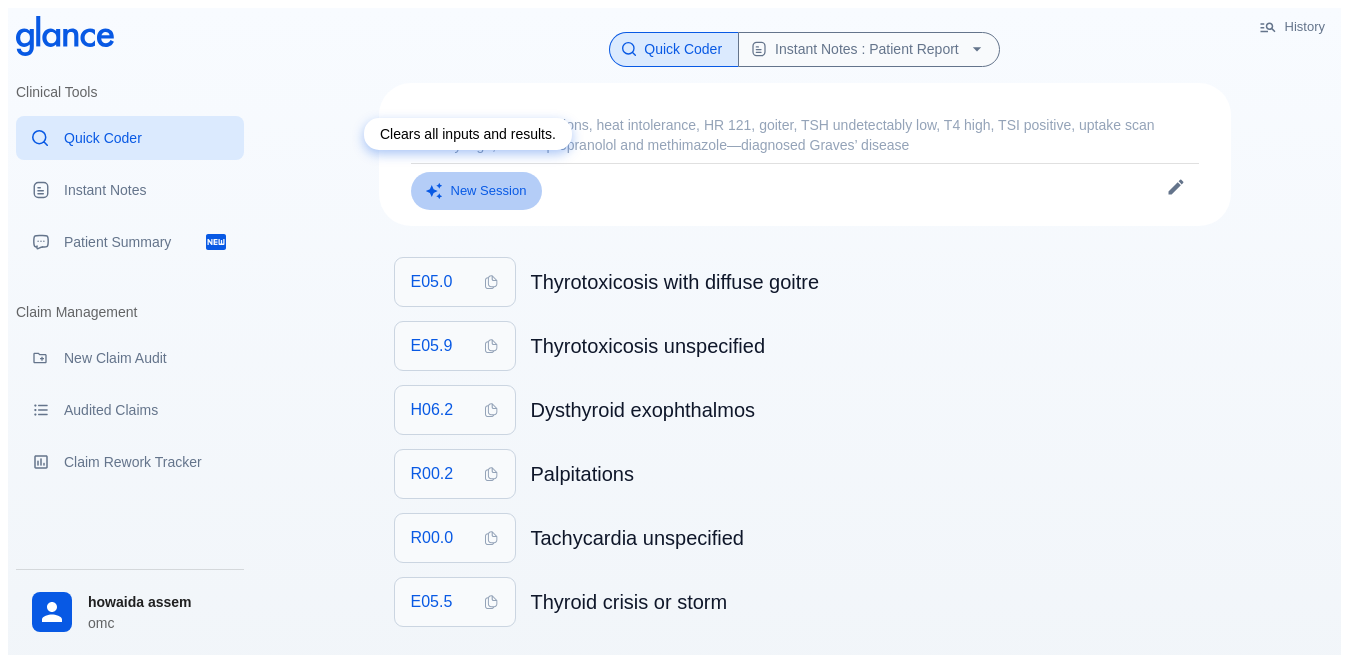 click on "New Session" at bounding box center (477, 191) 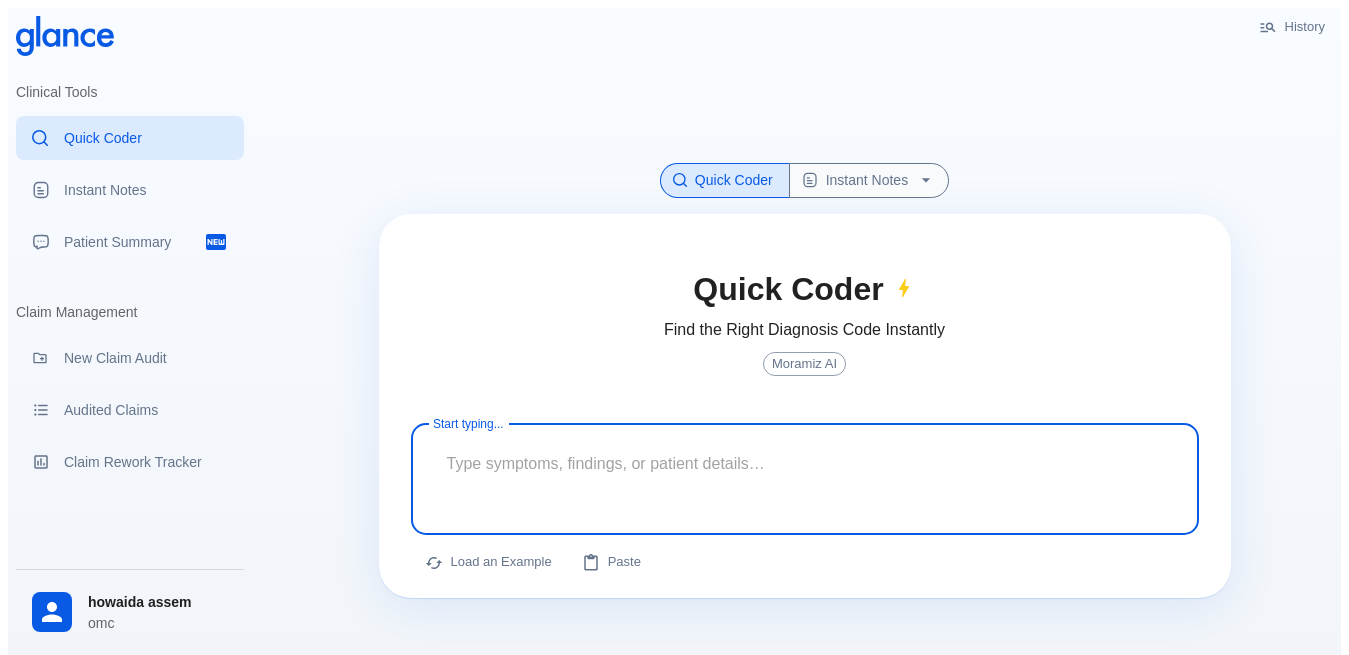 click at bounding box center (805, 463) 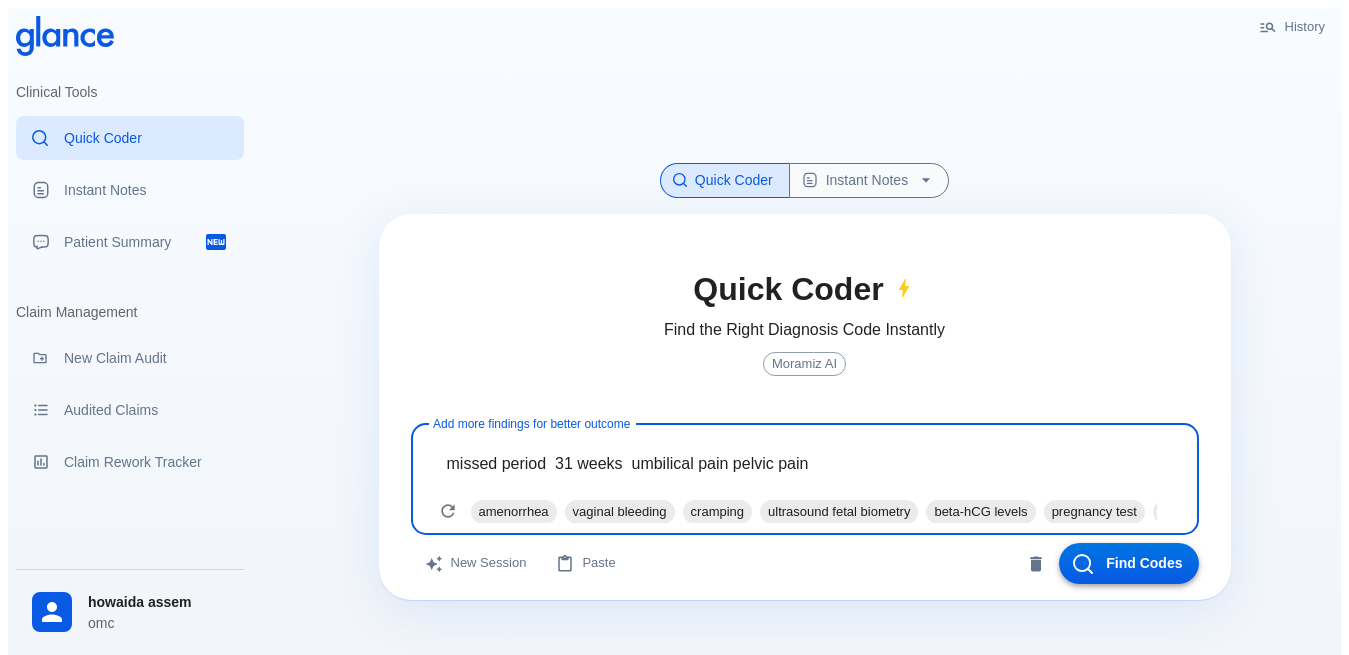 type on "missed period  31 weeks  umbilical pain pelvic pain" 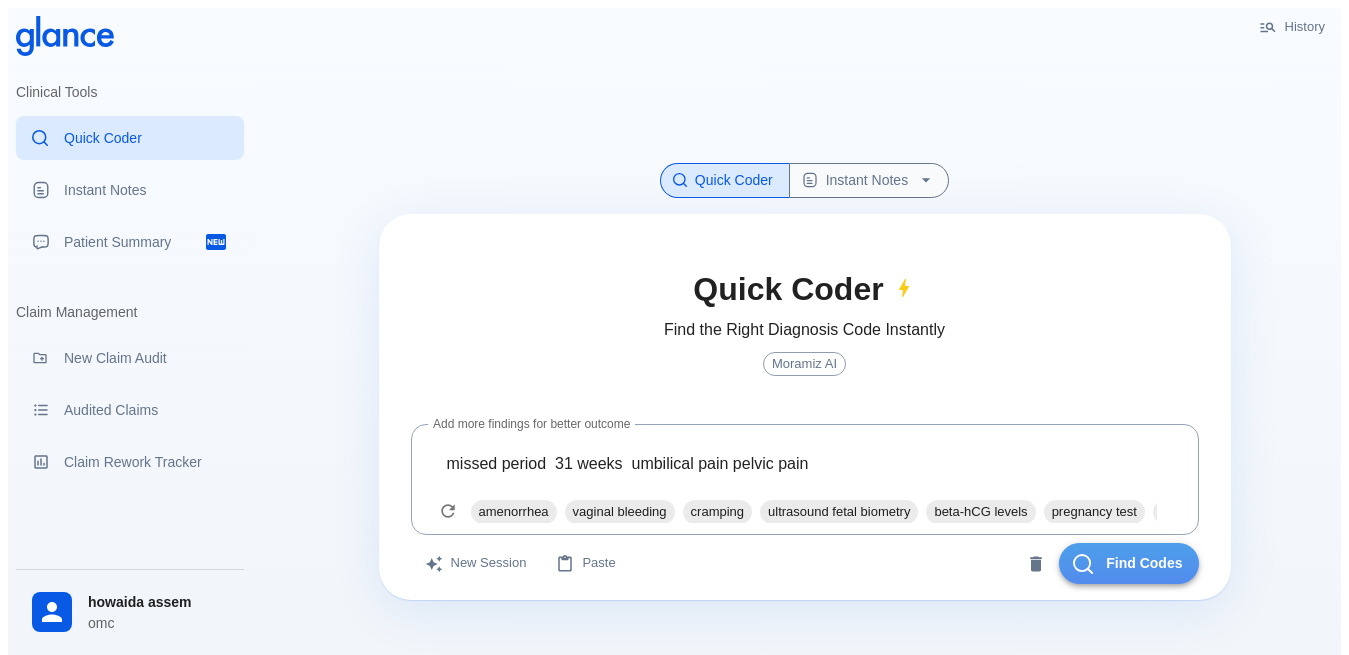 click on "Find Codes" at bounding box center (1129, 563) 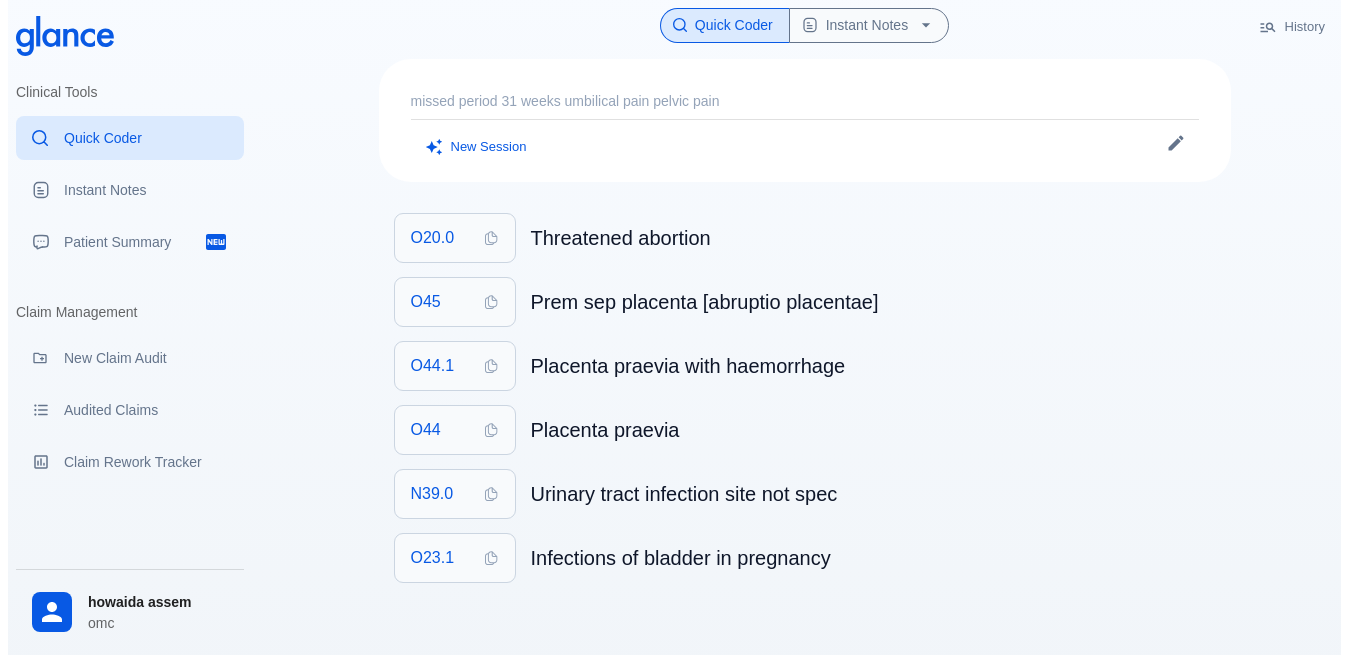 scroll, scrollTop: 48, scrollLeft: 0, axis: vertical 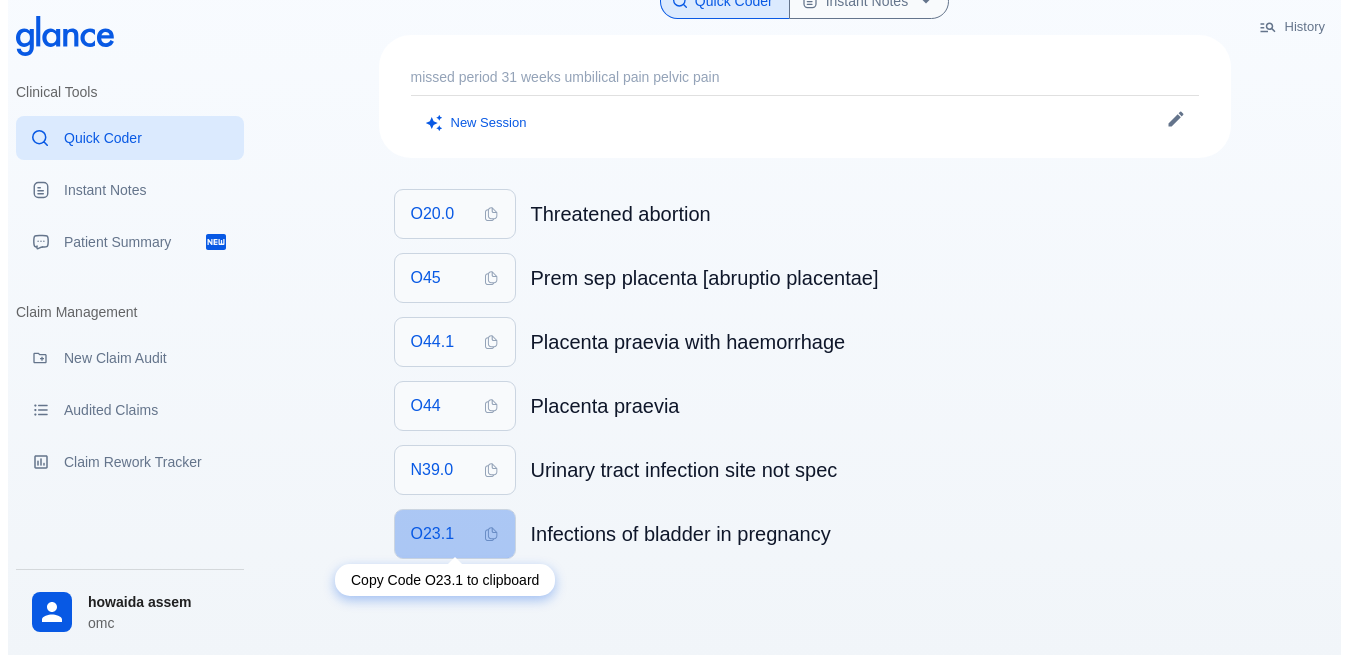 click on "O23.1" at bounding box center (433, 534) 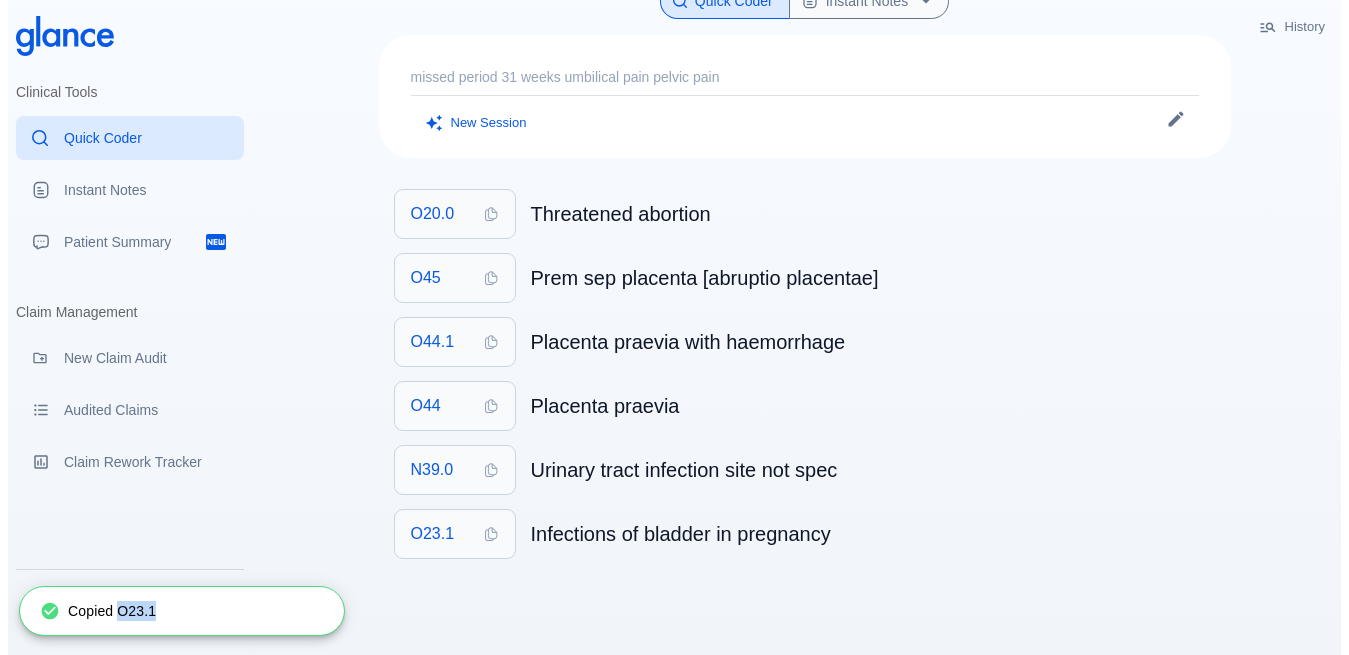 drag, startPoint x: 125, startPoint y: 609, endPoint x: 225, endPoint y: 609, distance: 100 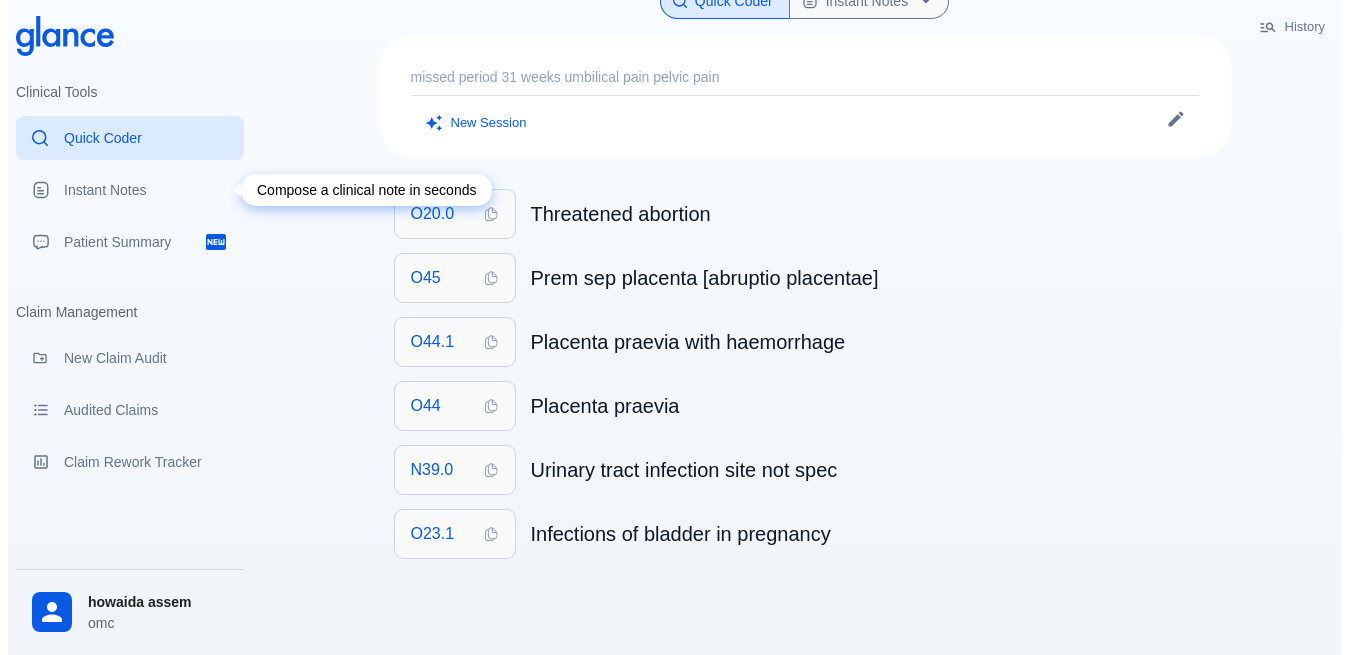 click on "Instant Notes" at bounding box center [146, 190] 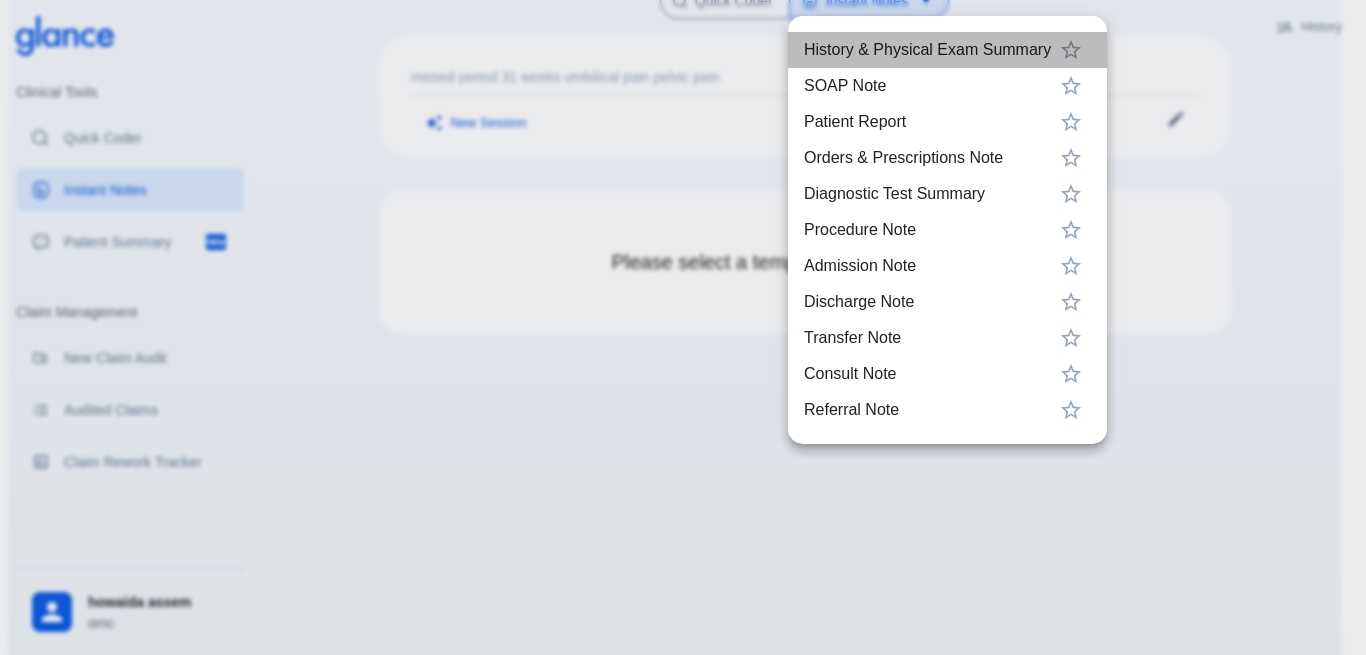 click on "History & Physical Exam Summary" at bounding box center (927, 50) 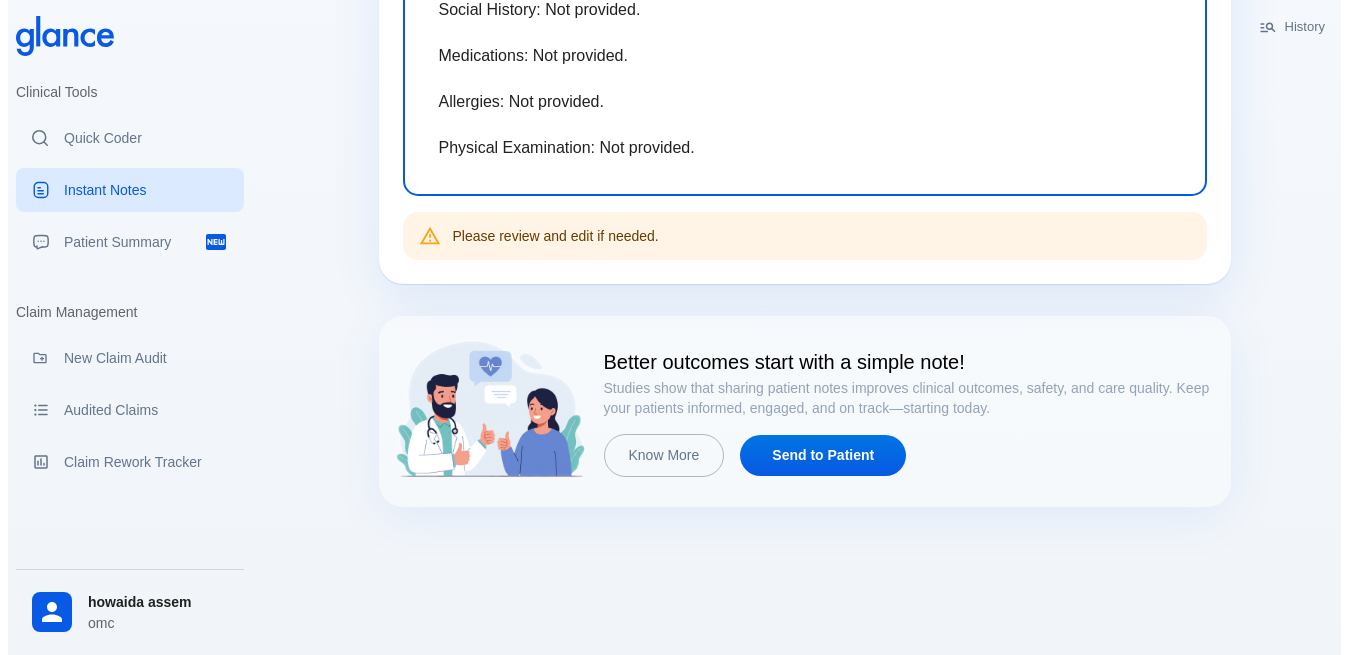 scroll, scrollTop: 706, scrollLeft: 0, axis: vertical 